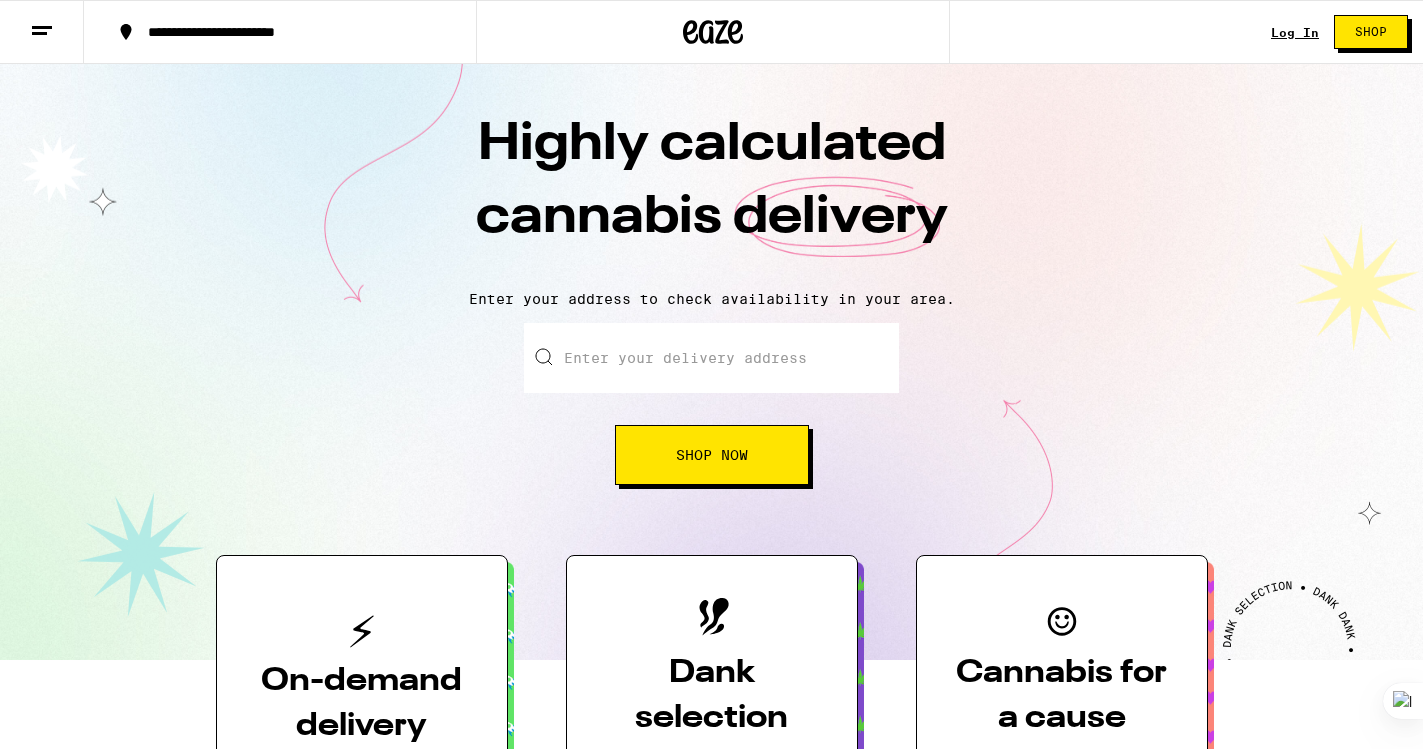 scroll, scrollTop: 1130, scrollLeft: 0, axis: vertical 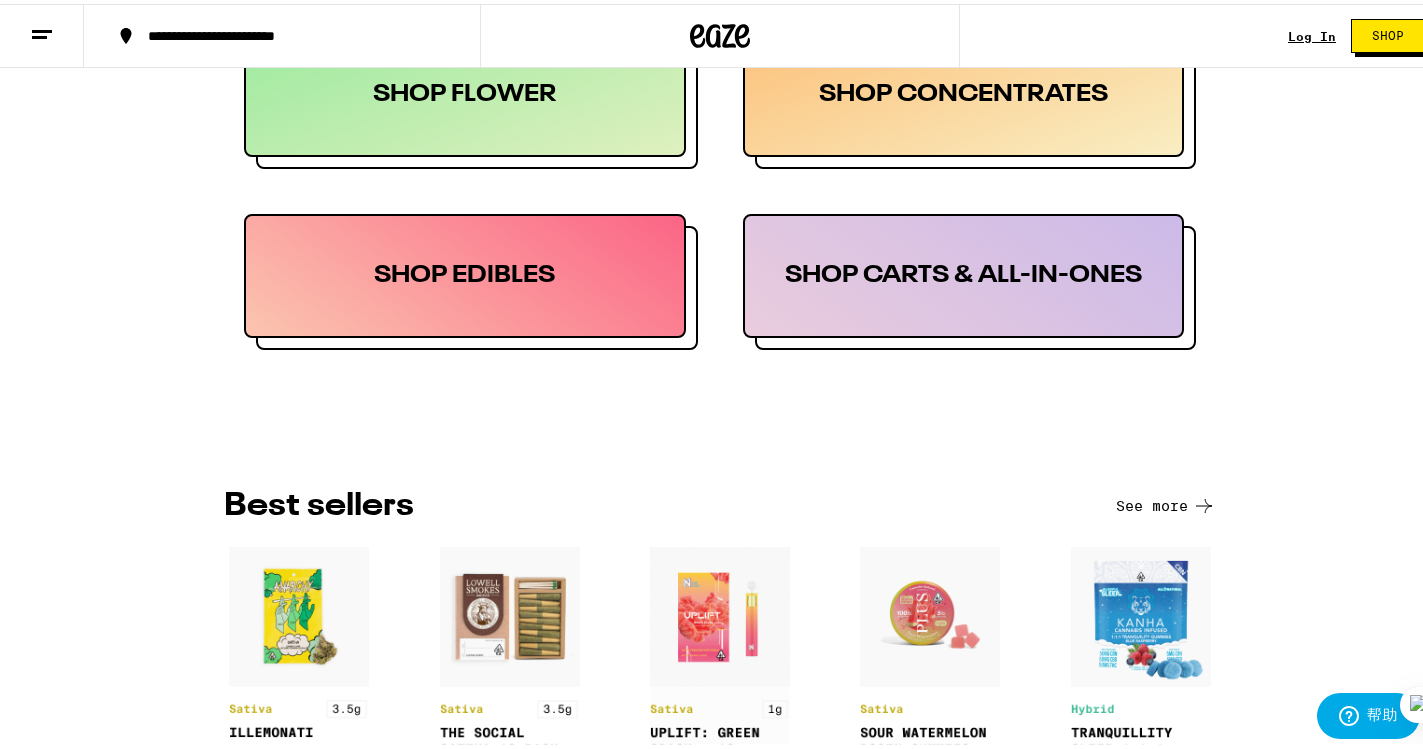 click at bounding box center (42, 32) 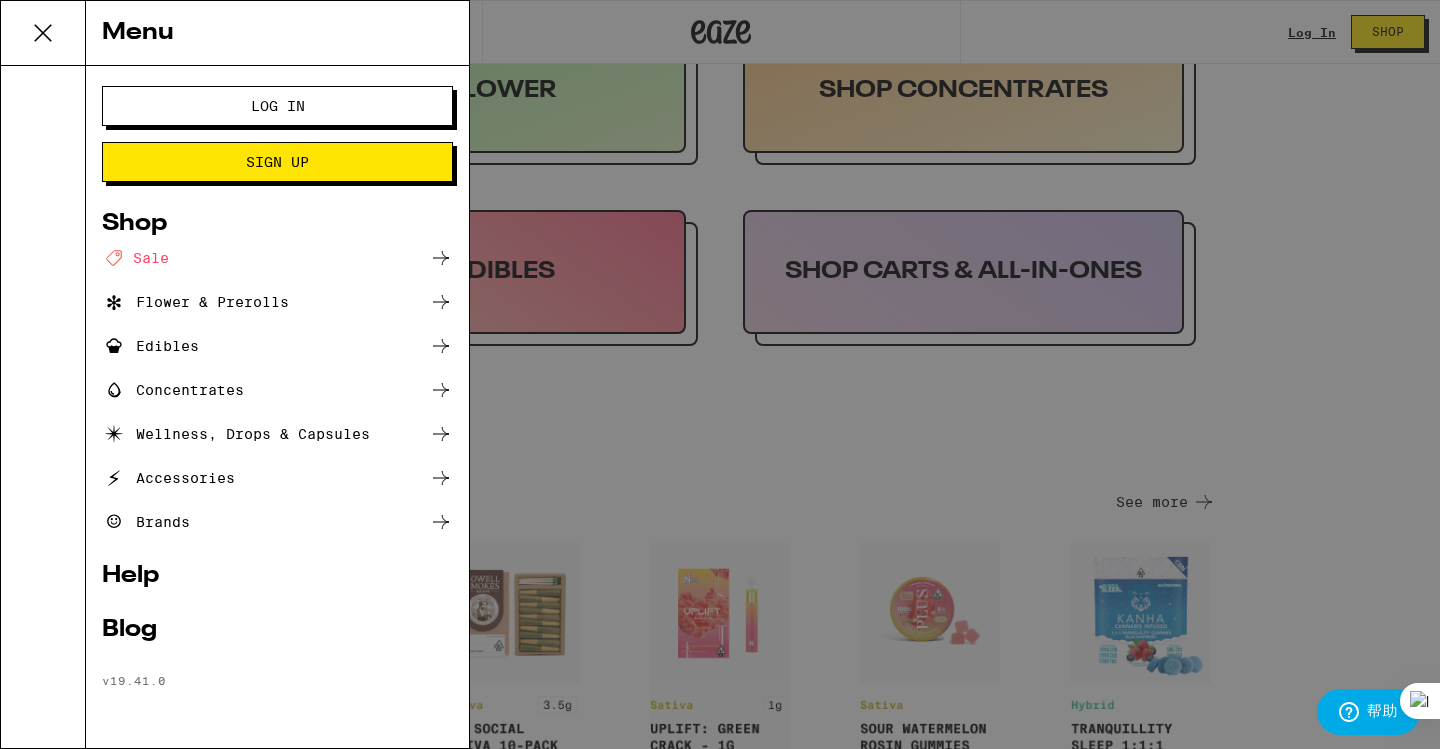 click on "Concentrates" at bounding box center [173, 390] 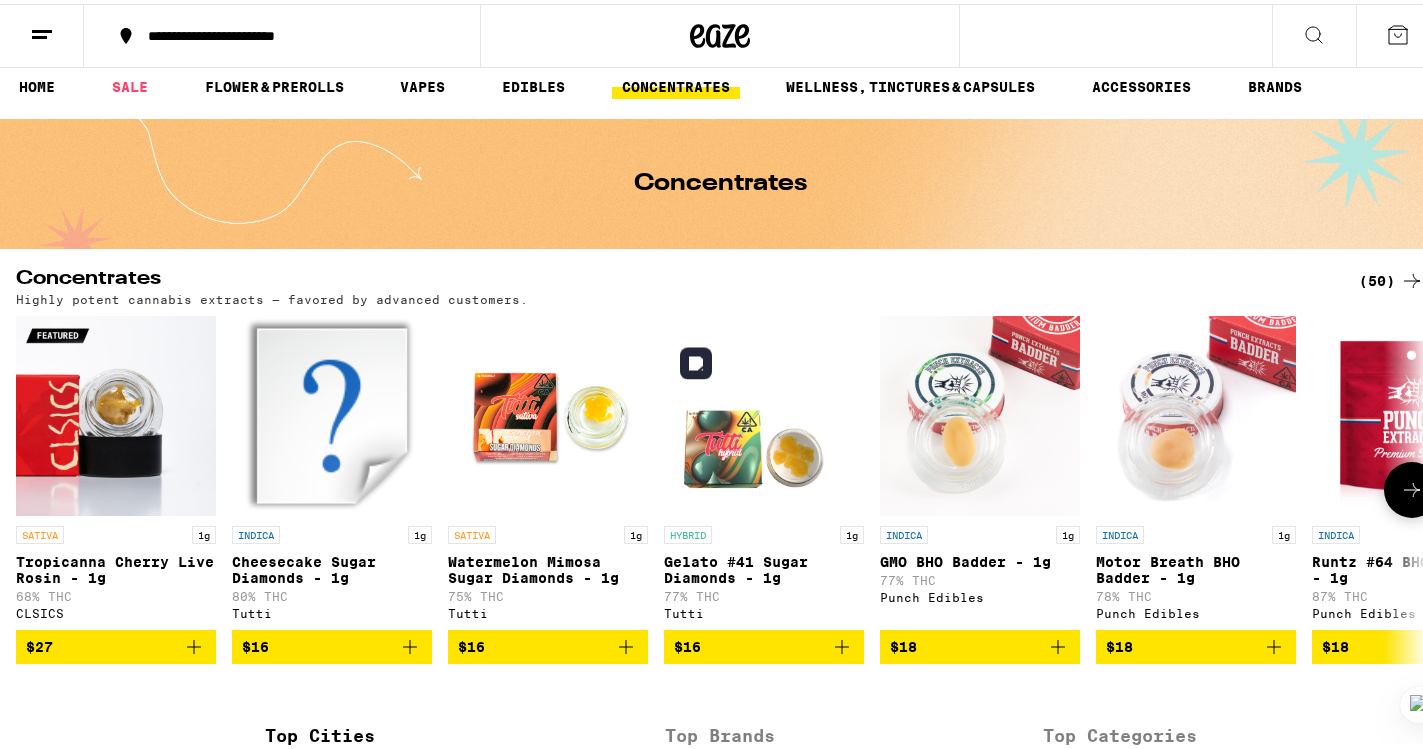scroll, scrollTop: 0, scrollLeft: 0, axis: both 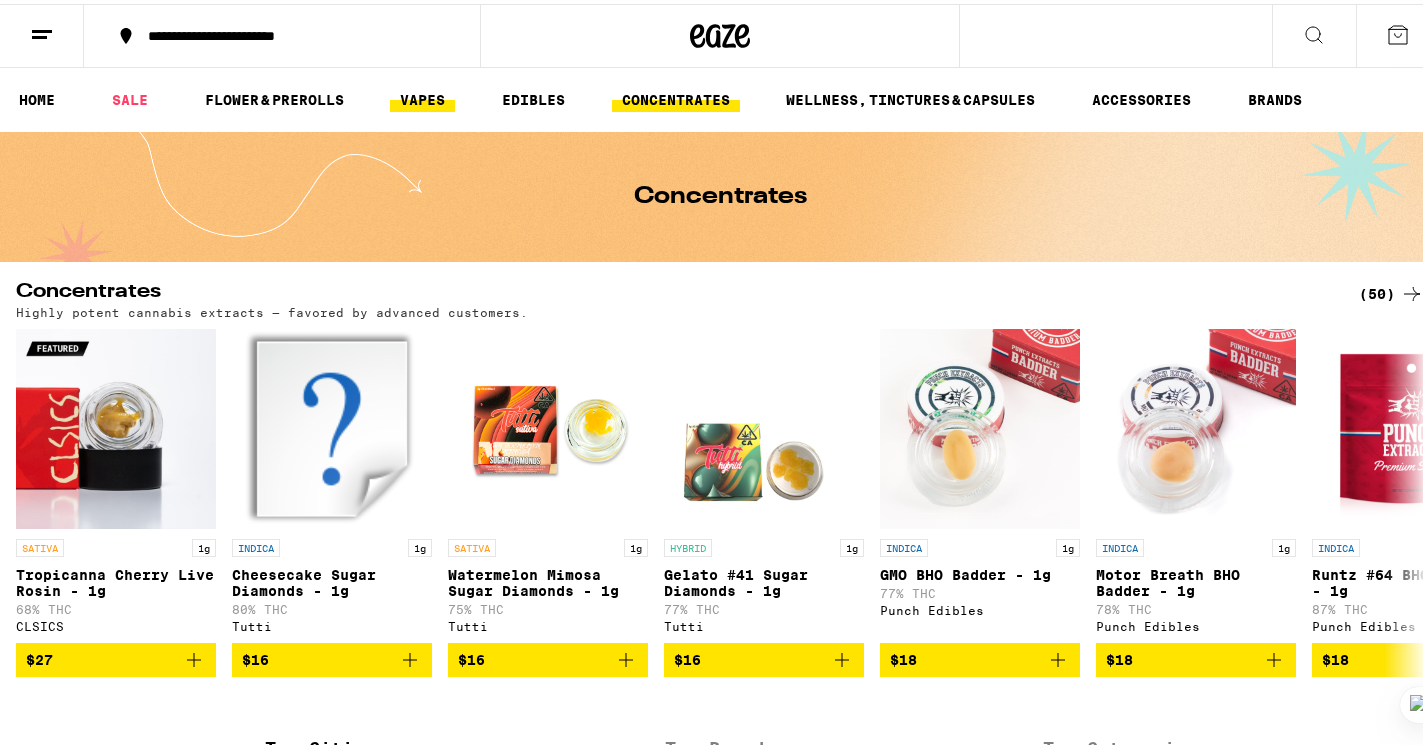 click on "VAPES" at bounding box center [422, 96] 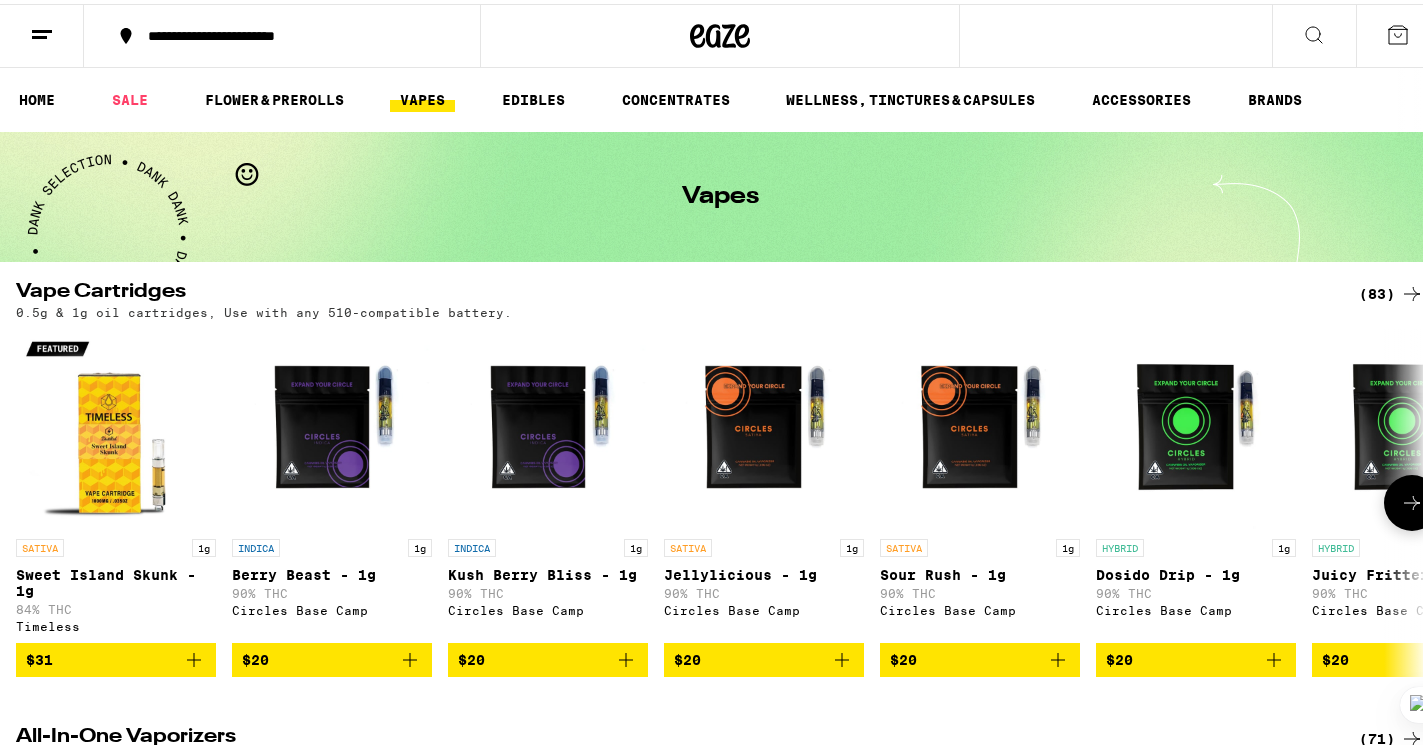click 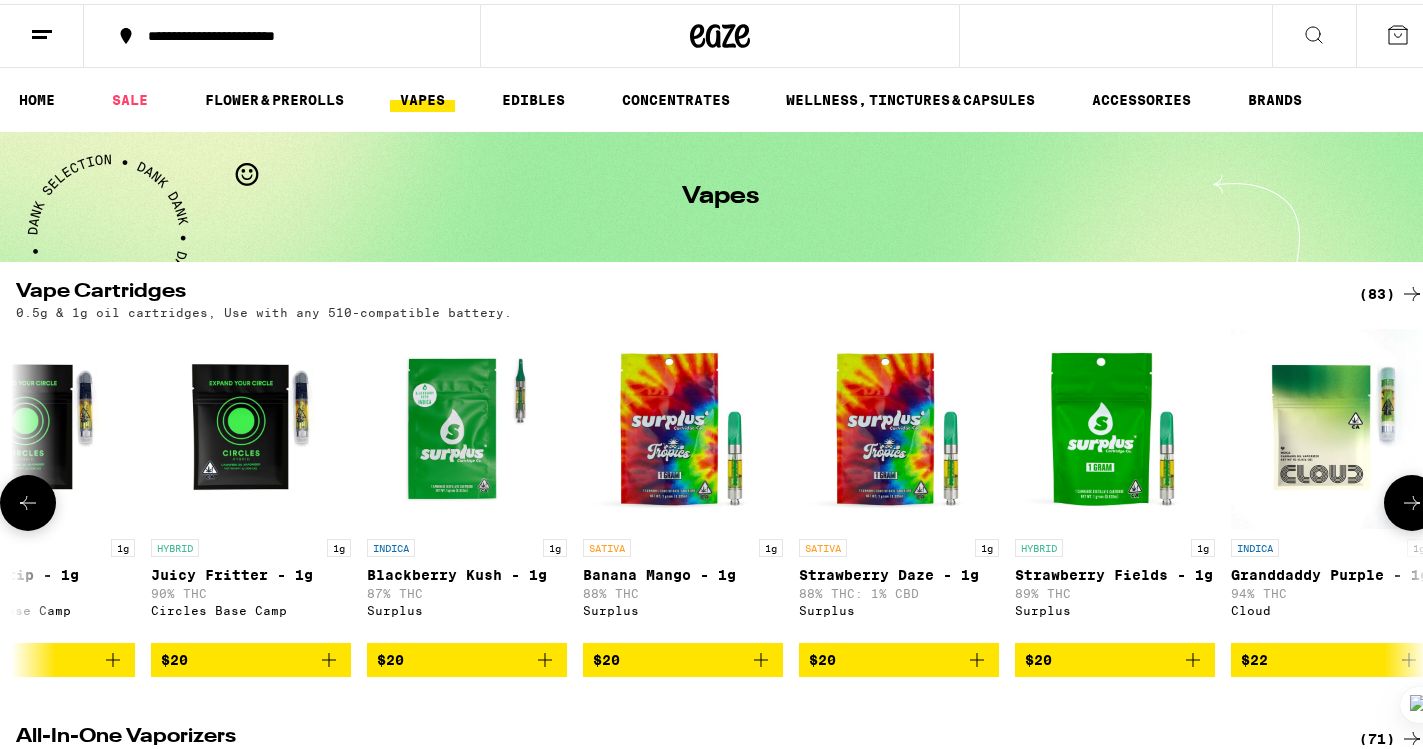 scroll, scrollTop: 0, scrollLeft: 1173, axis: horizontal 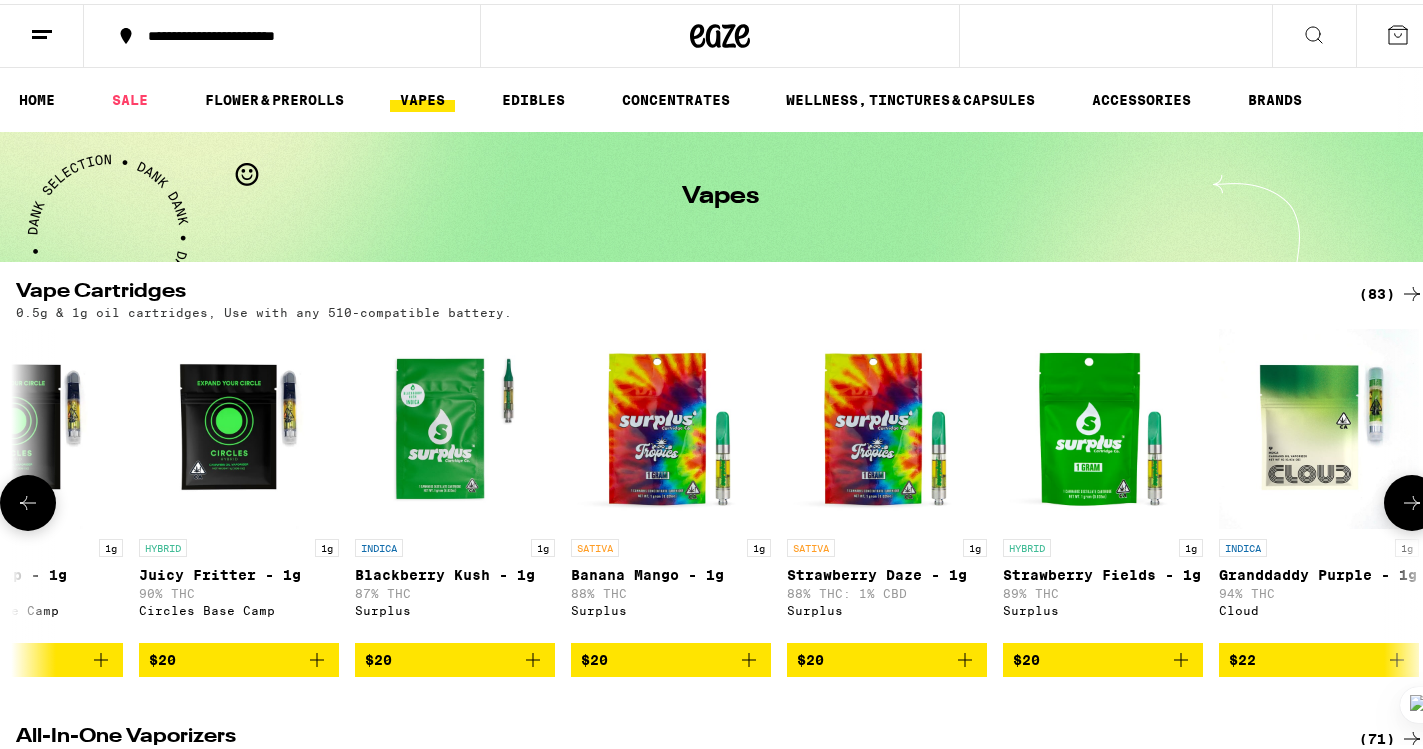 click 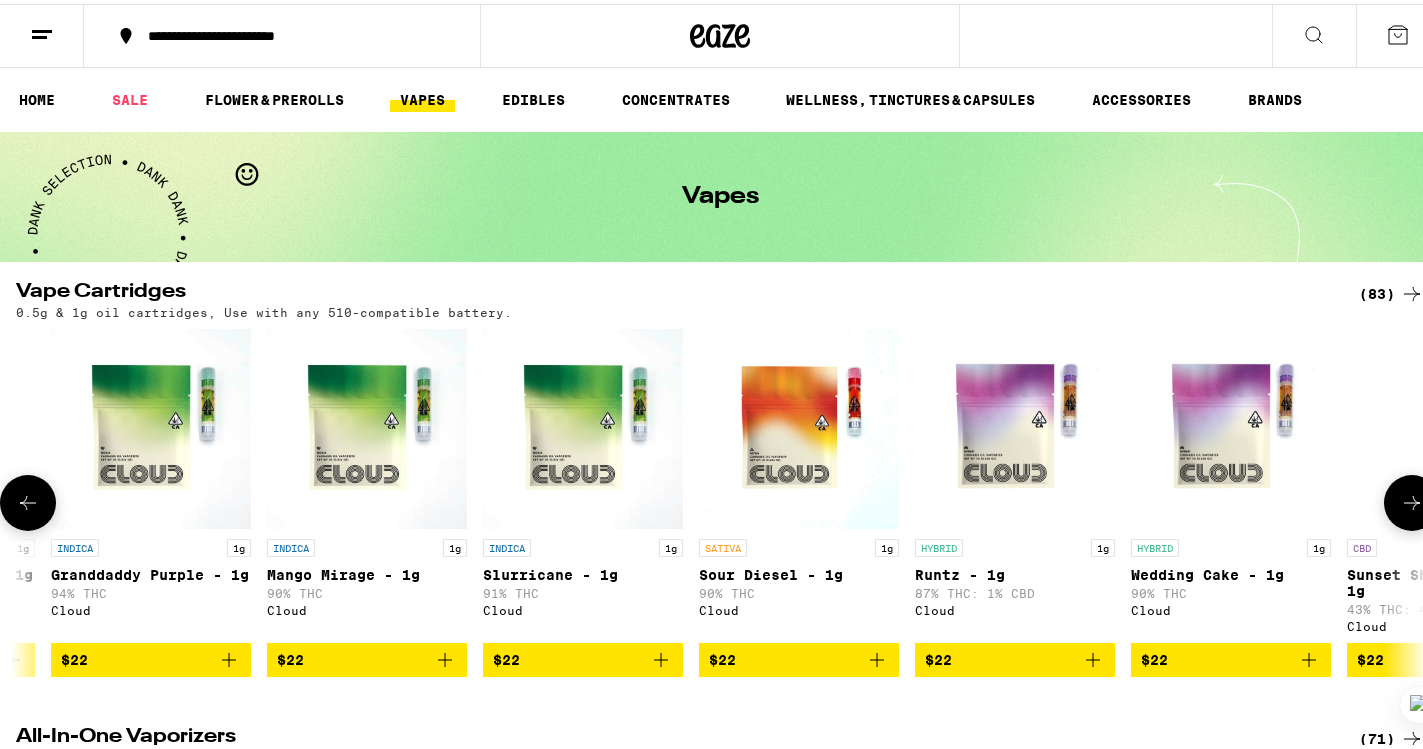 scroll, scrollTop: 0, scrollLeft: 2346, axis: horizontal 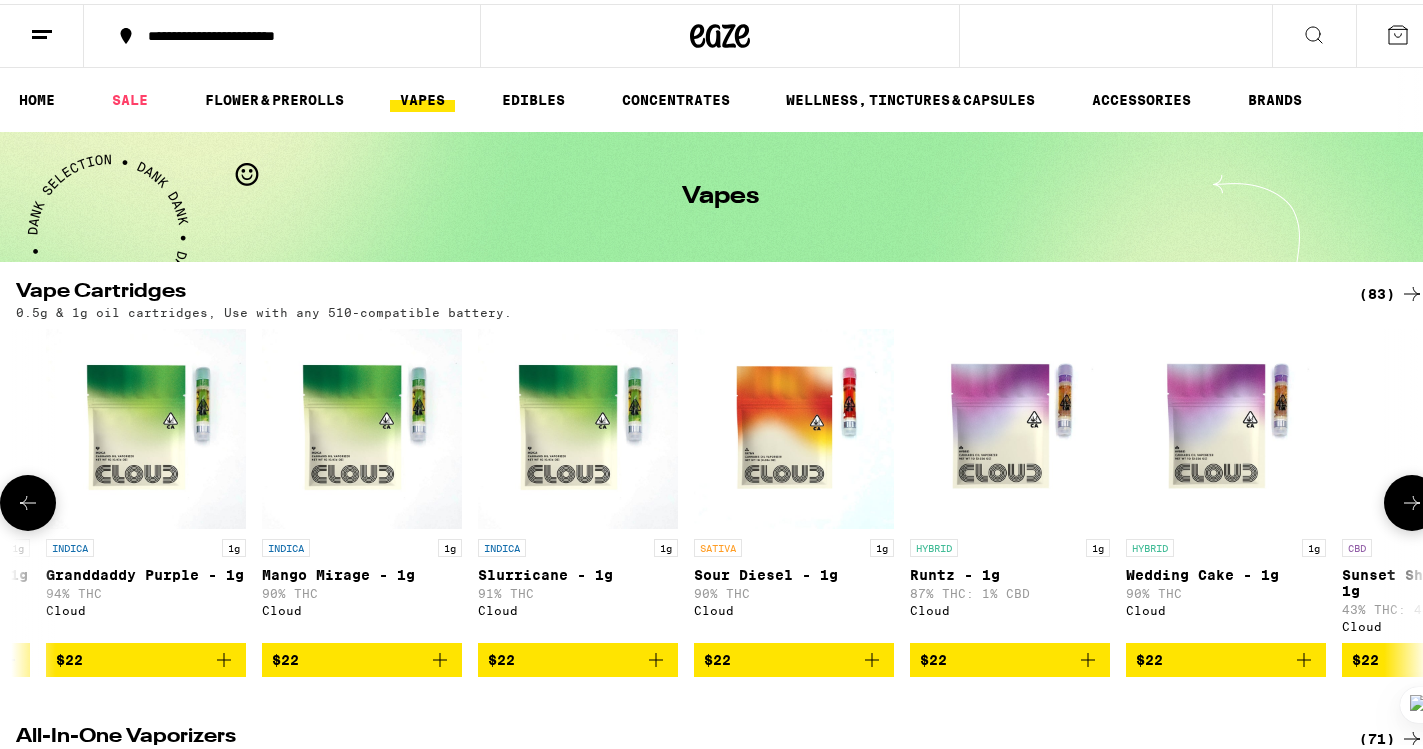 click 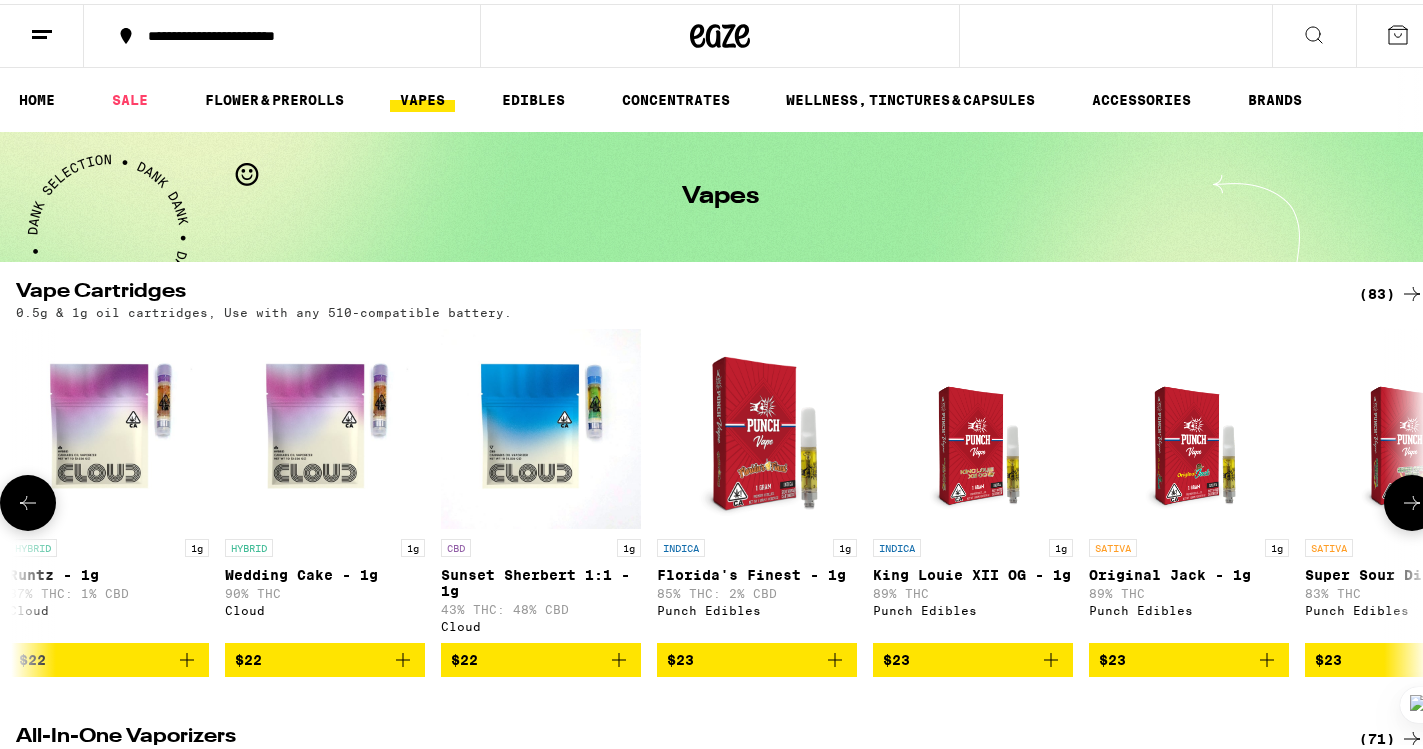 scroll, scrollTop: 0, scrollLeft: 3519, axis: horizontal 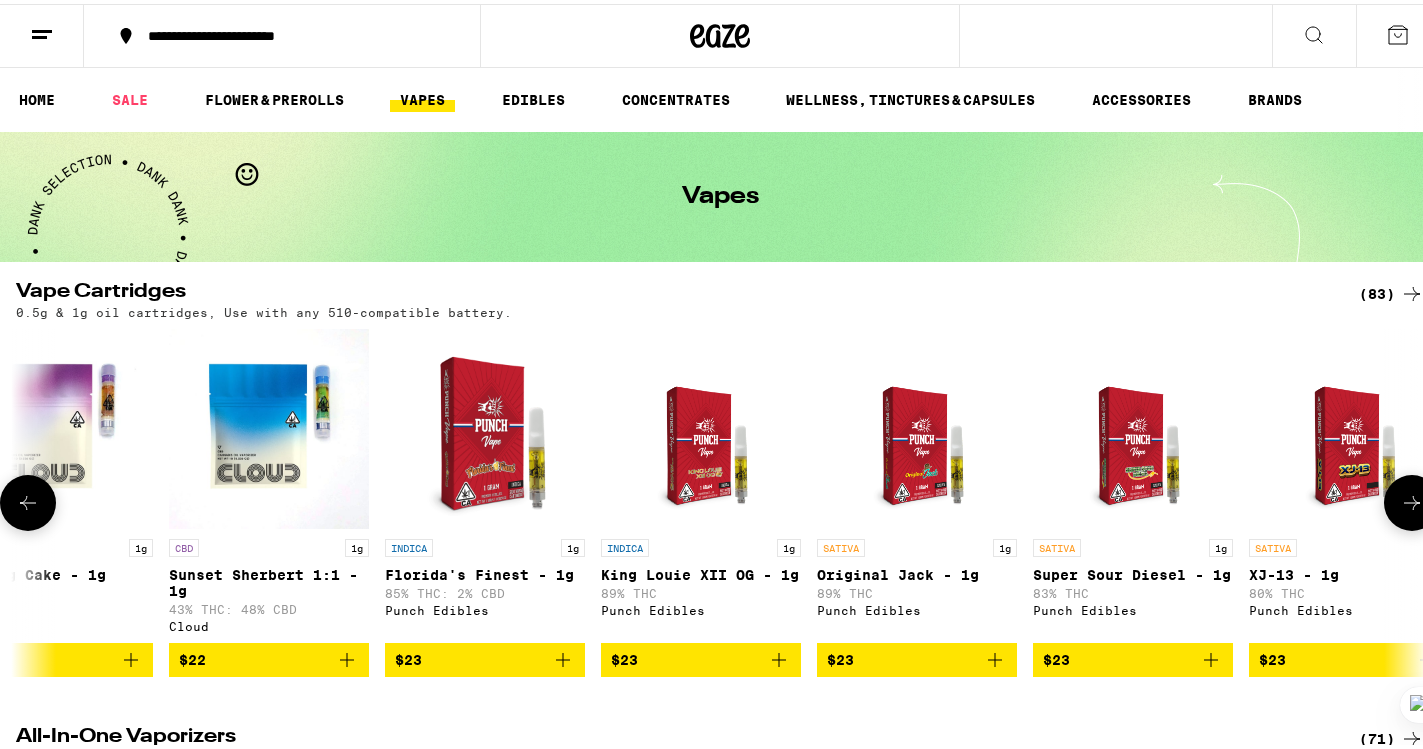 click 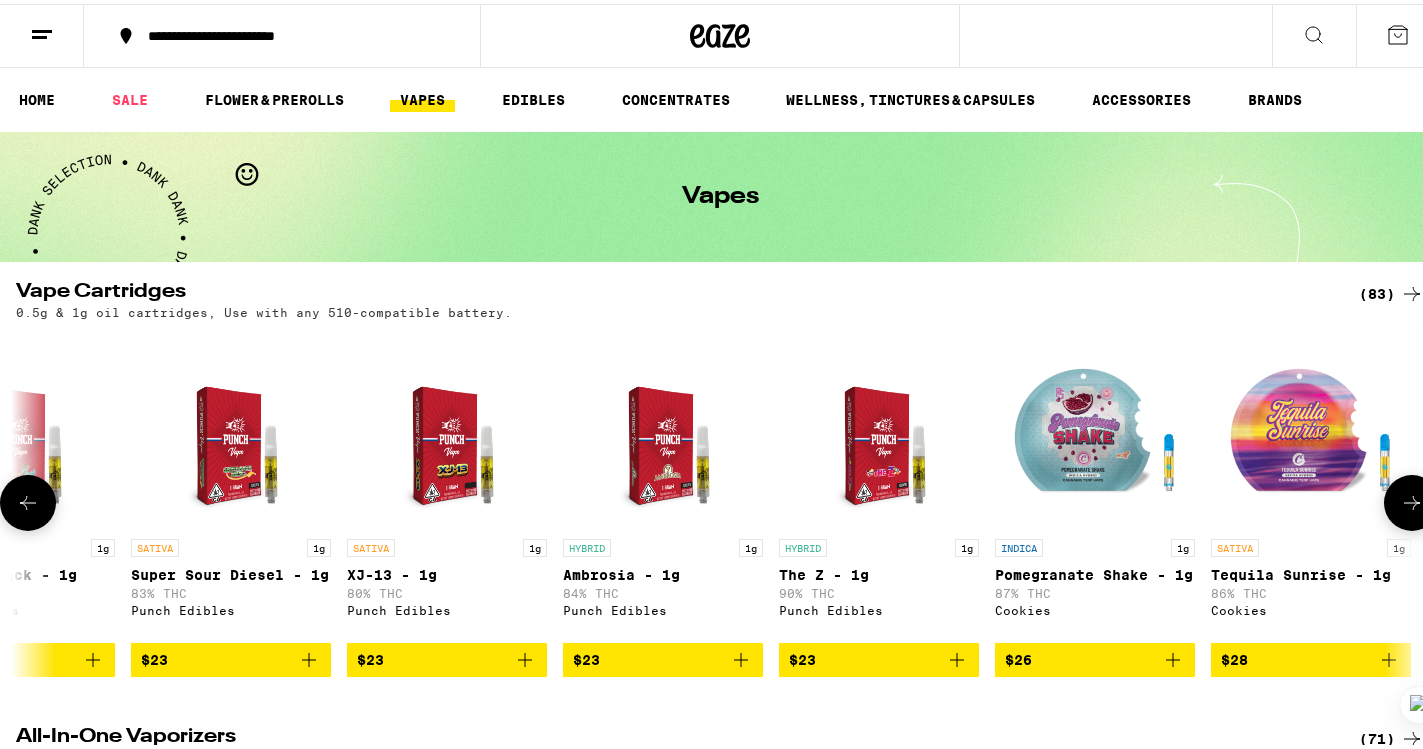 scroll, scrollTop: 0, scrollLeft: 4692, axis: horizontal 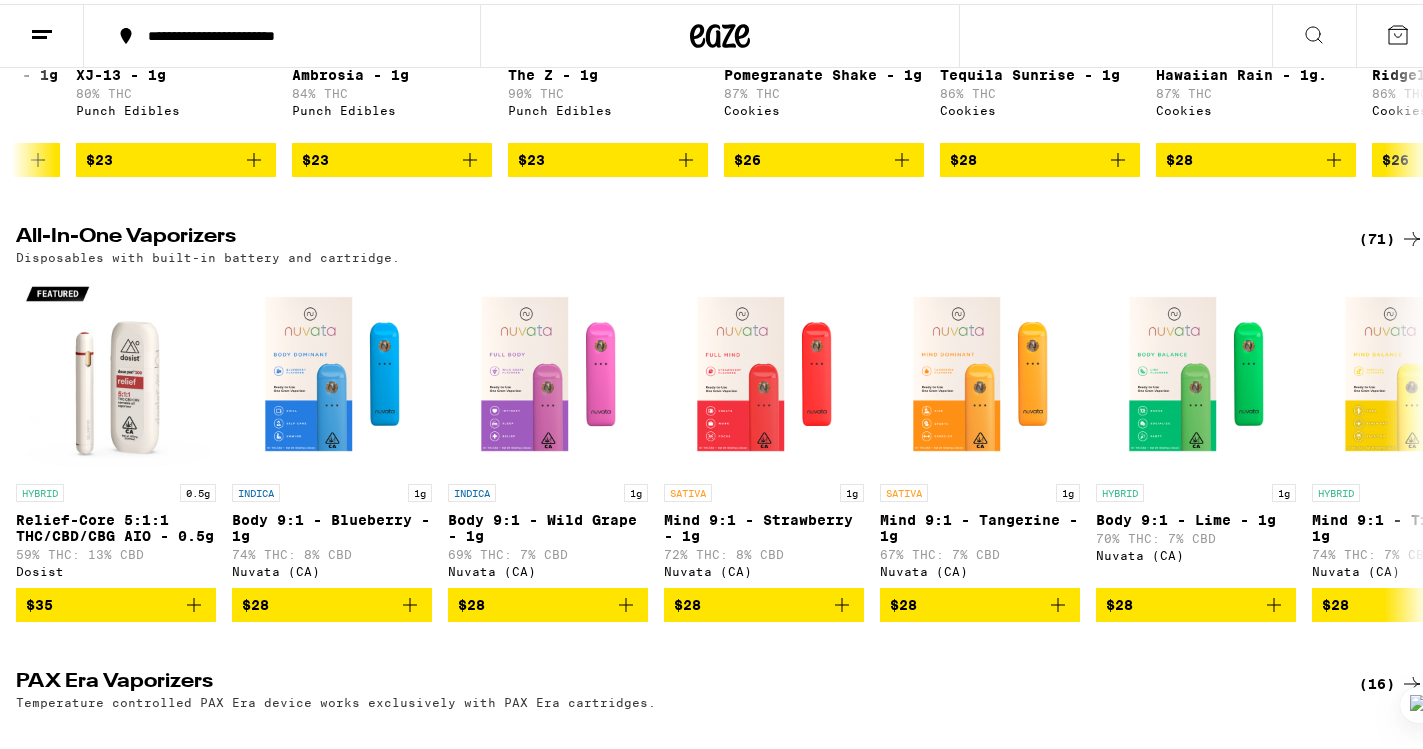 click 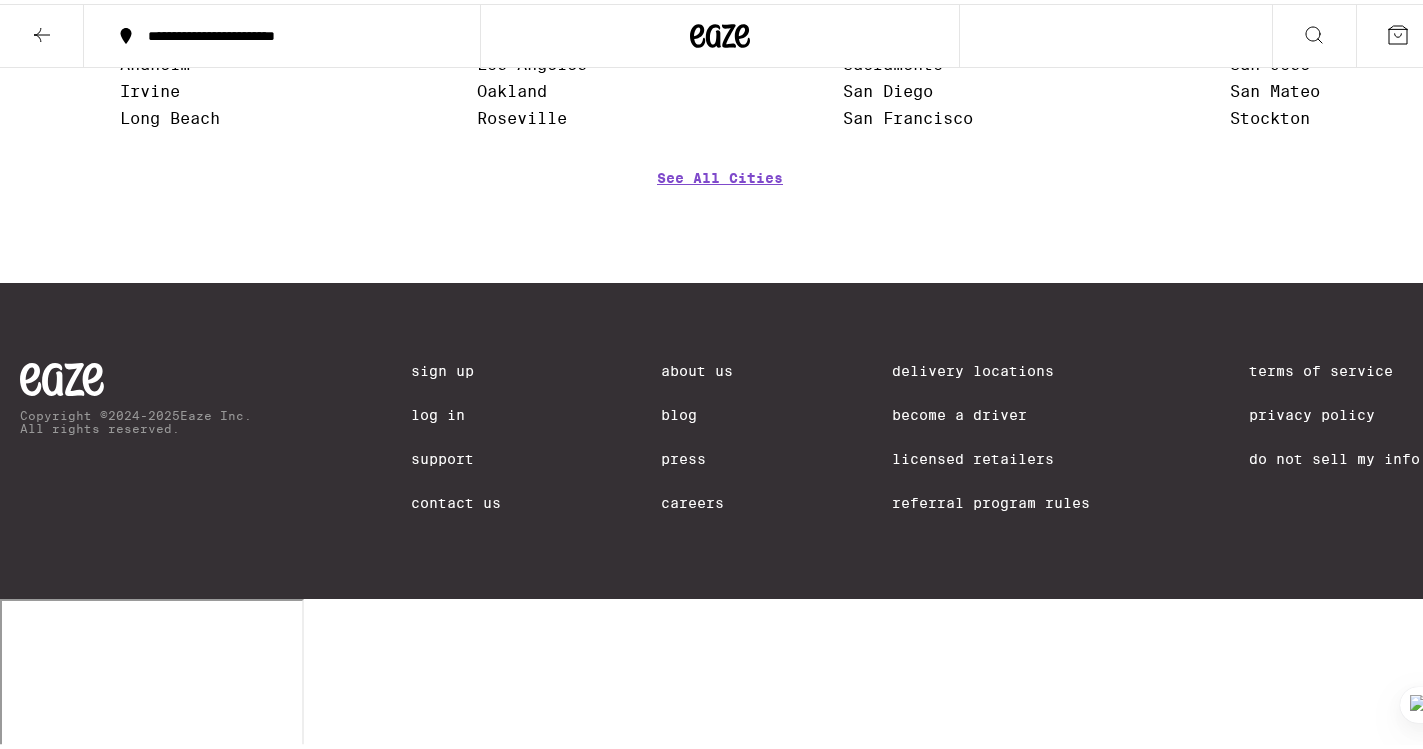 scroll, scrollTop: 5885, scrollLeft: 0, axis: vertical 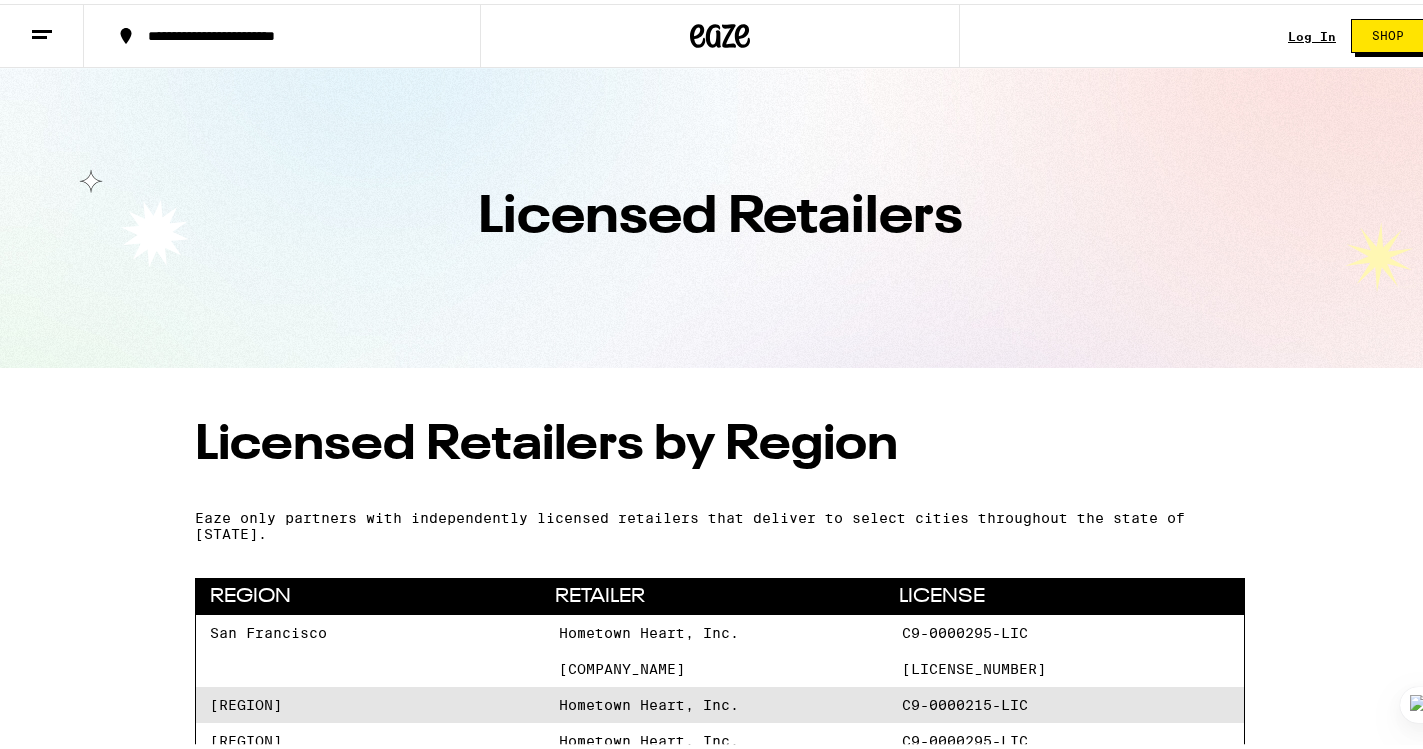 click 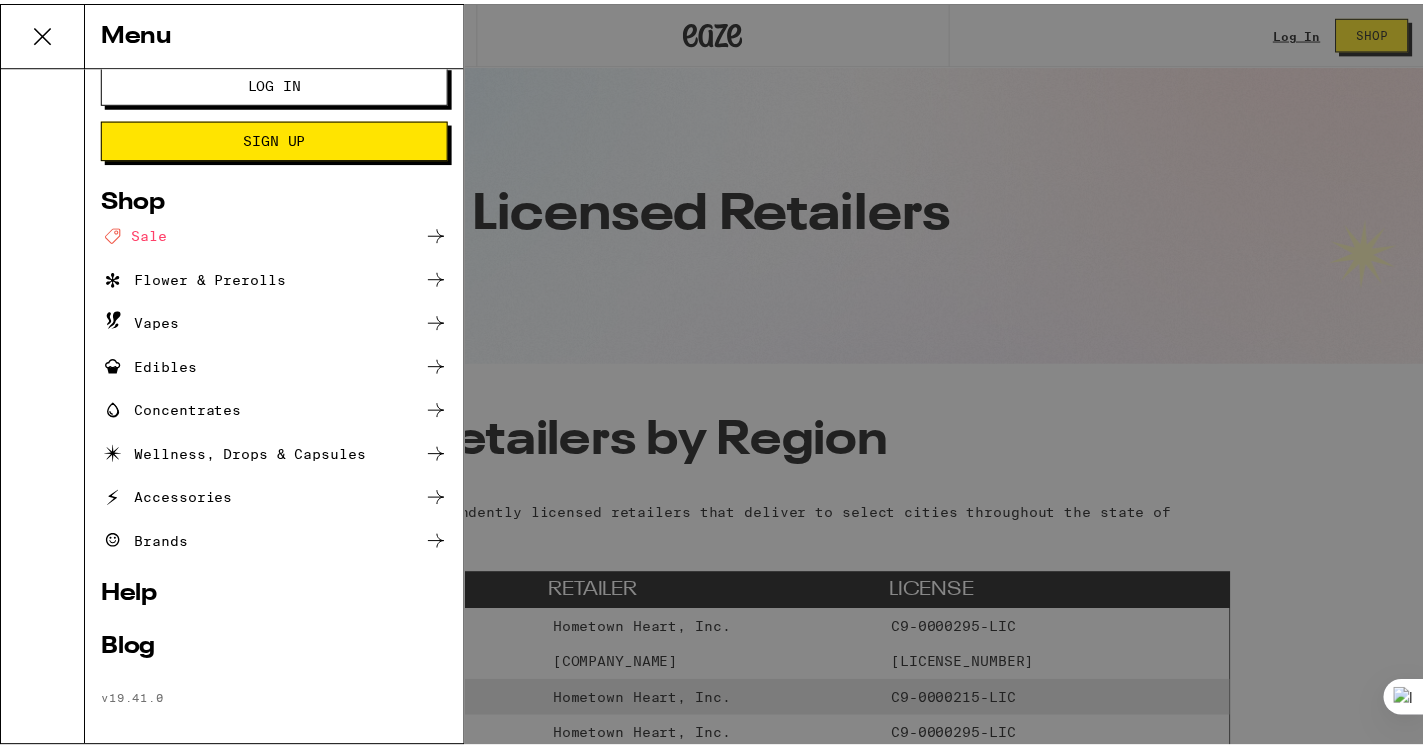 scroll, scrollTop: 36, scrollLeft: 0, axis: vertical 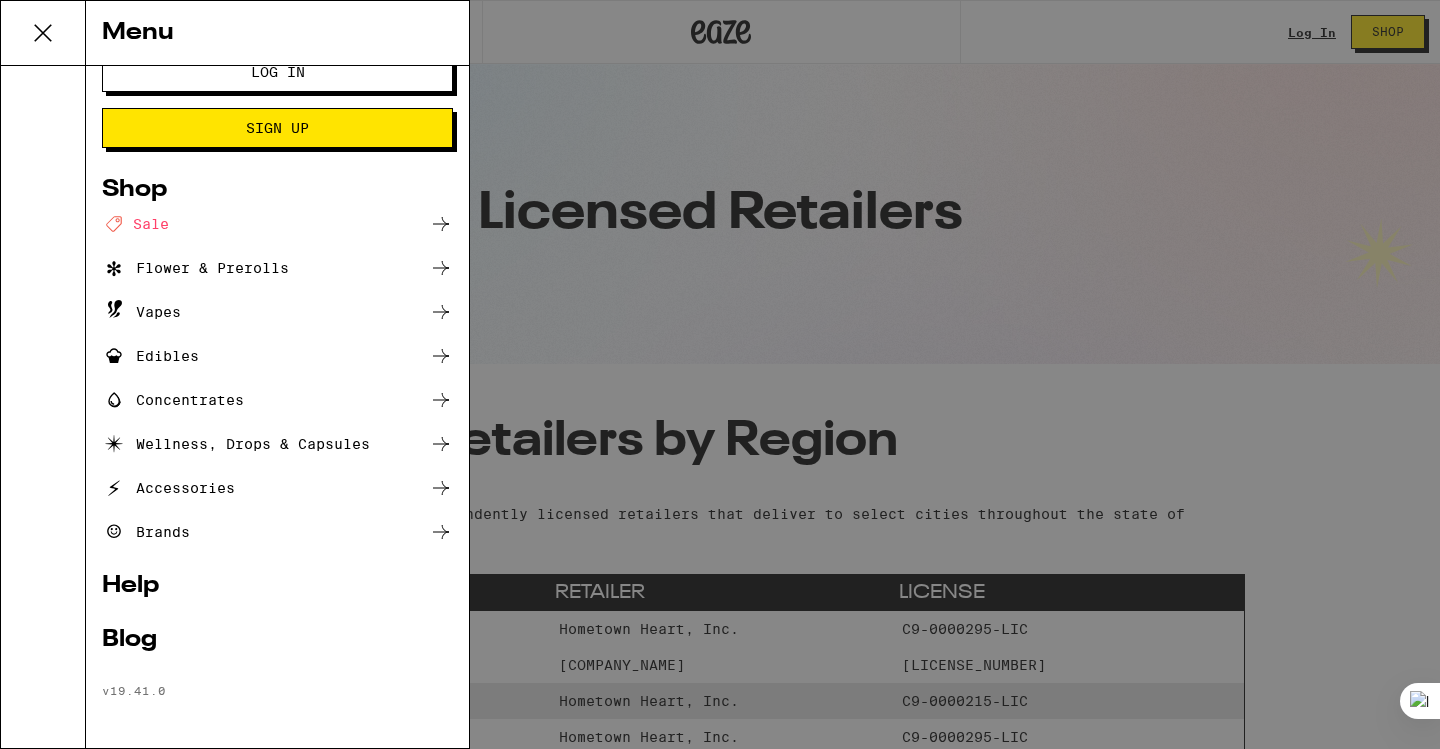 click on "Brands" at bounding box center (146, 532) 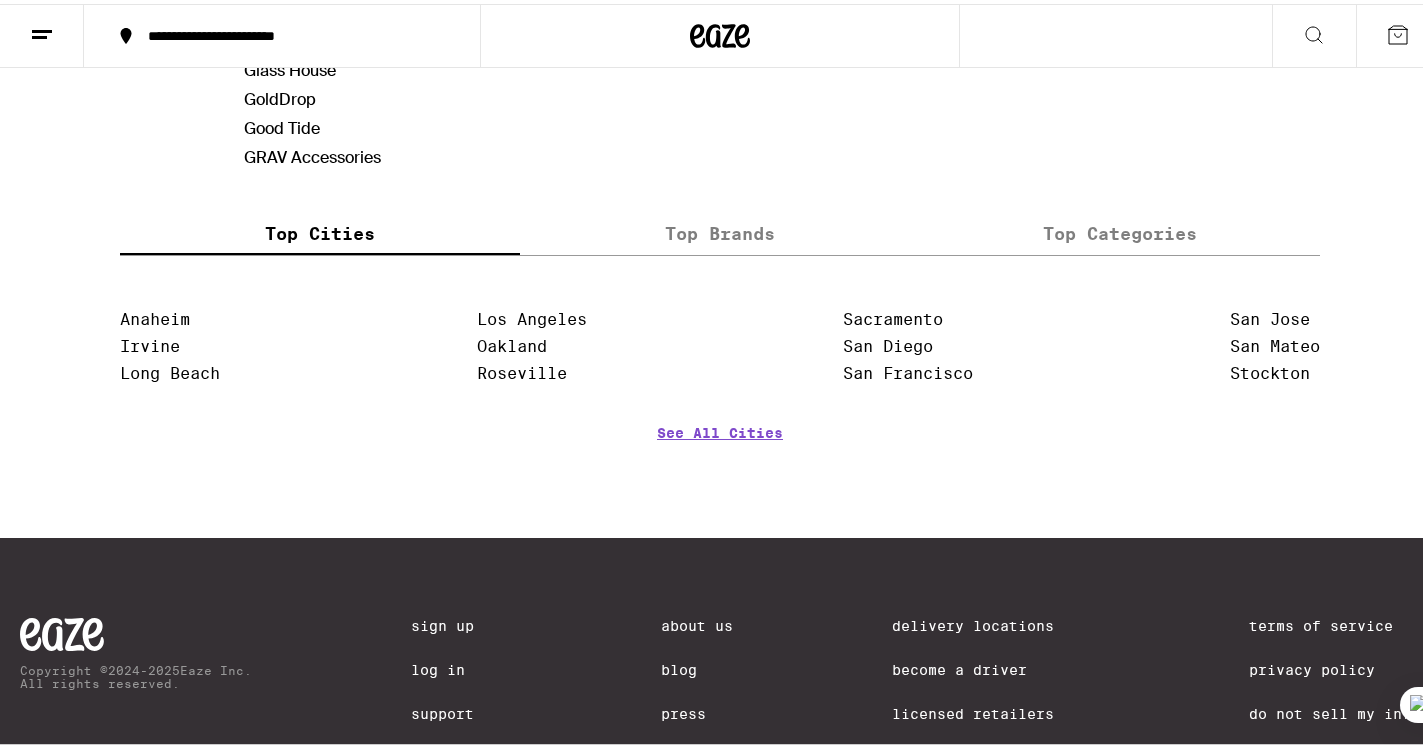 scroll, scrollTop: 1700, scrollLeft: 0, axis: vertical 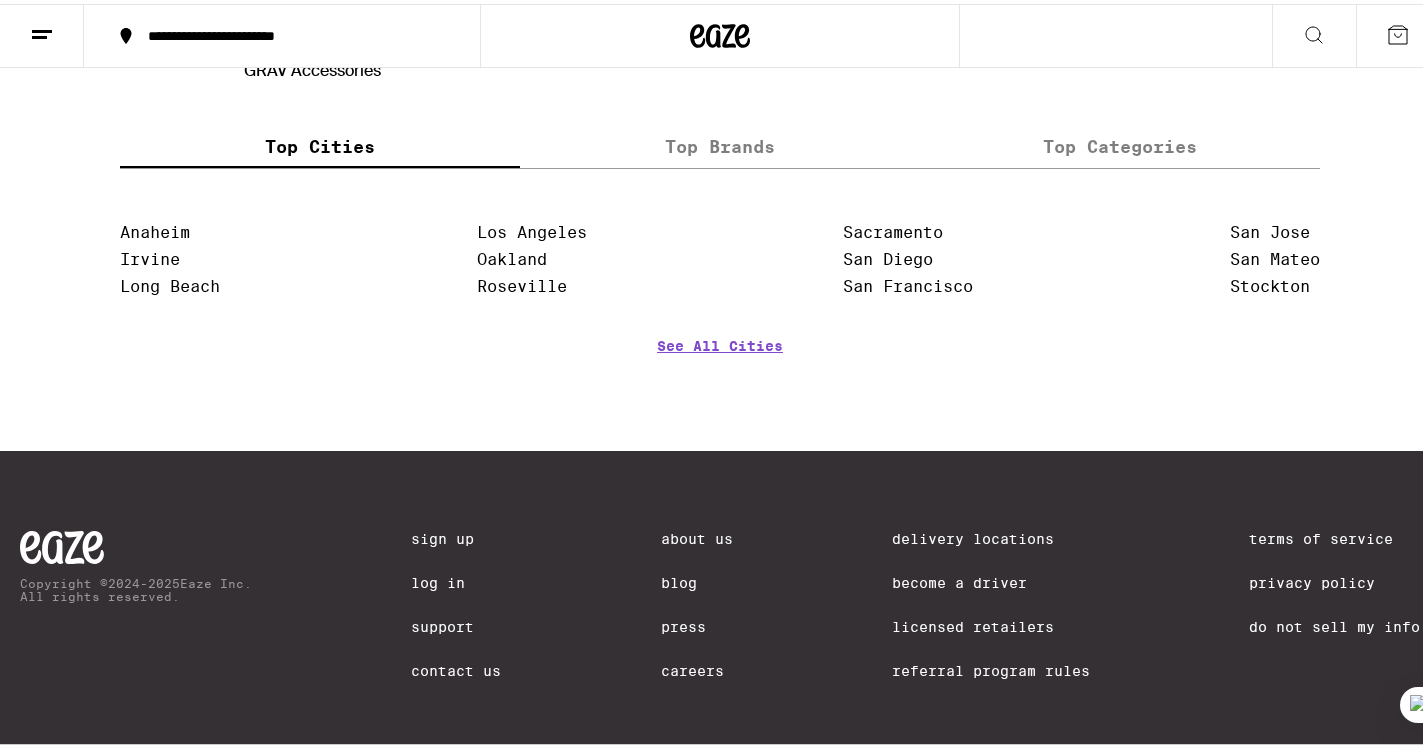 click on "About Us" at bounding box center (697, 535) 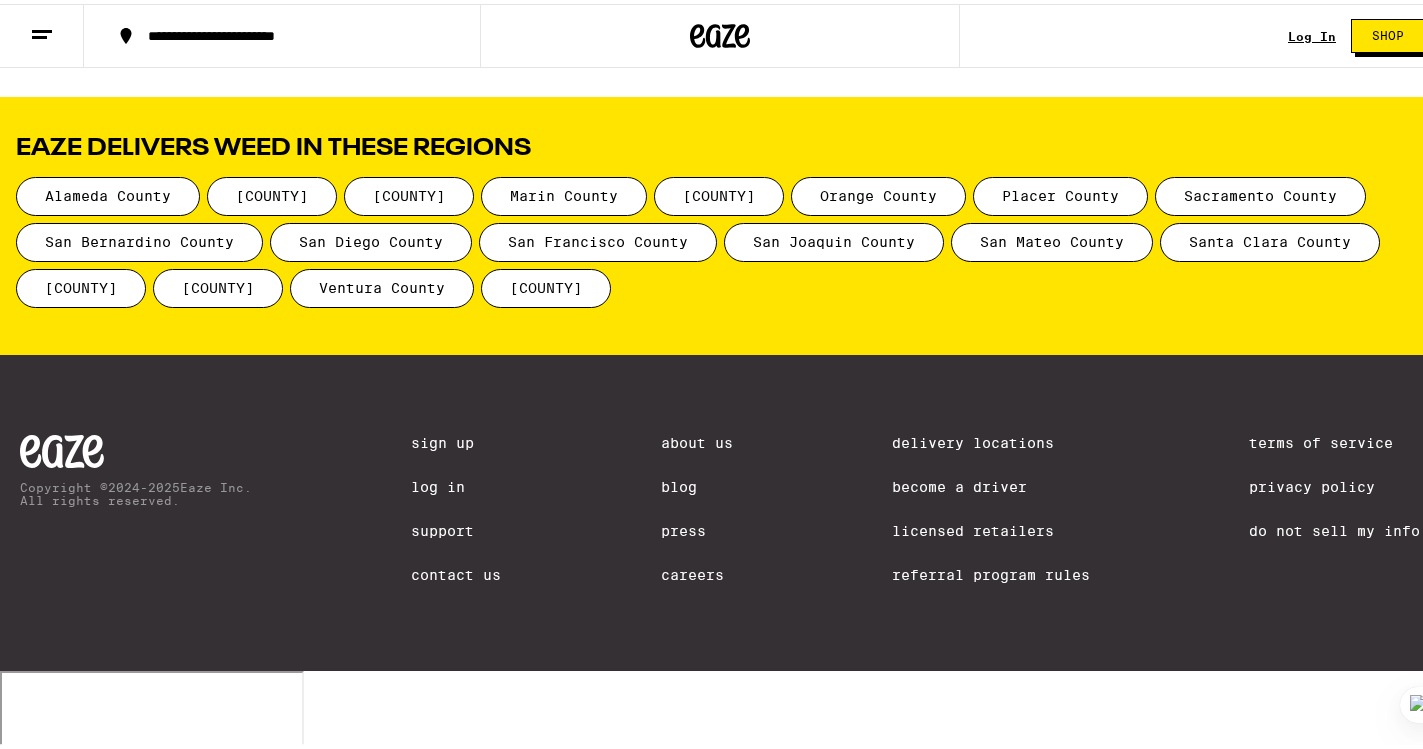 scroll, scrollTop: 2625, scrollLeft: 0, axis: vertical 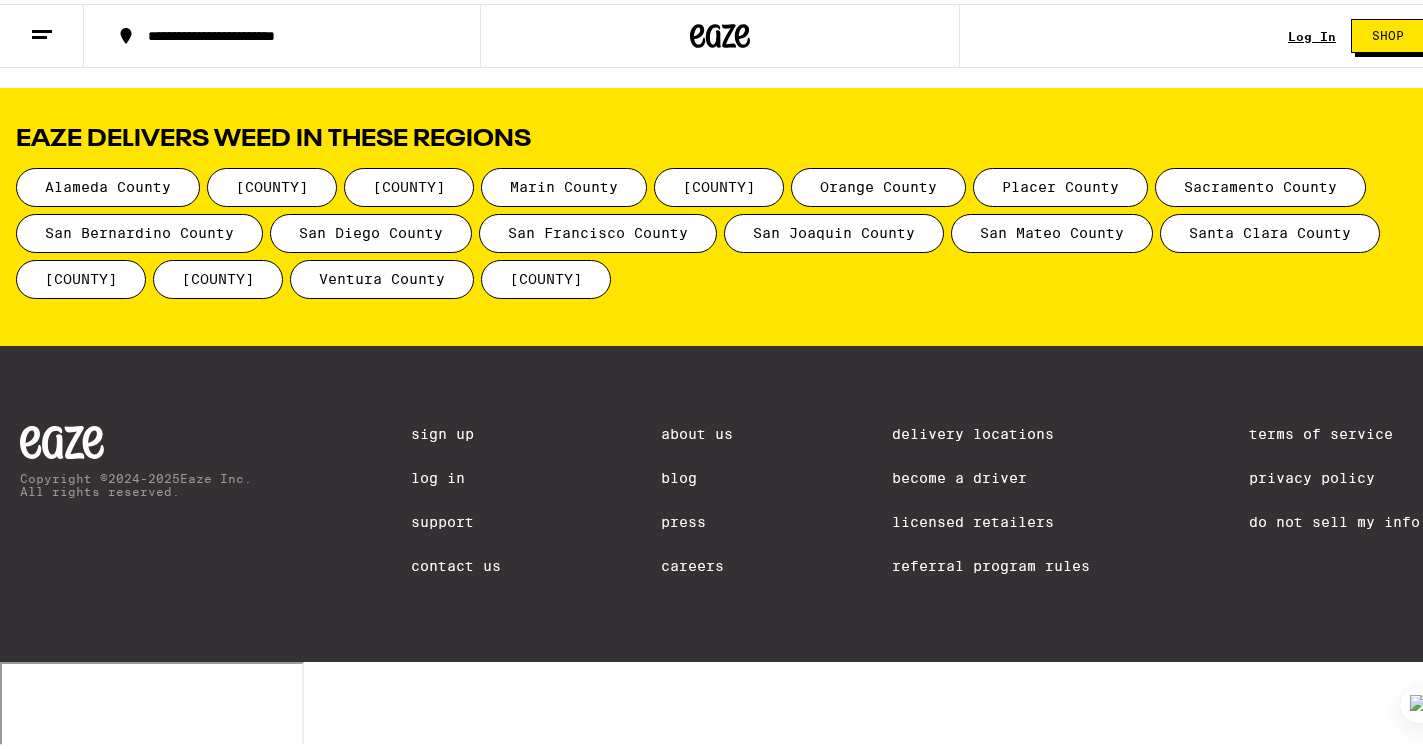 click on "Contact Us" at bounding box center (456, 562) 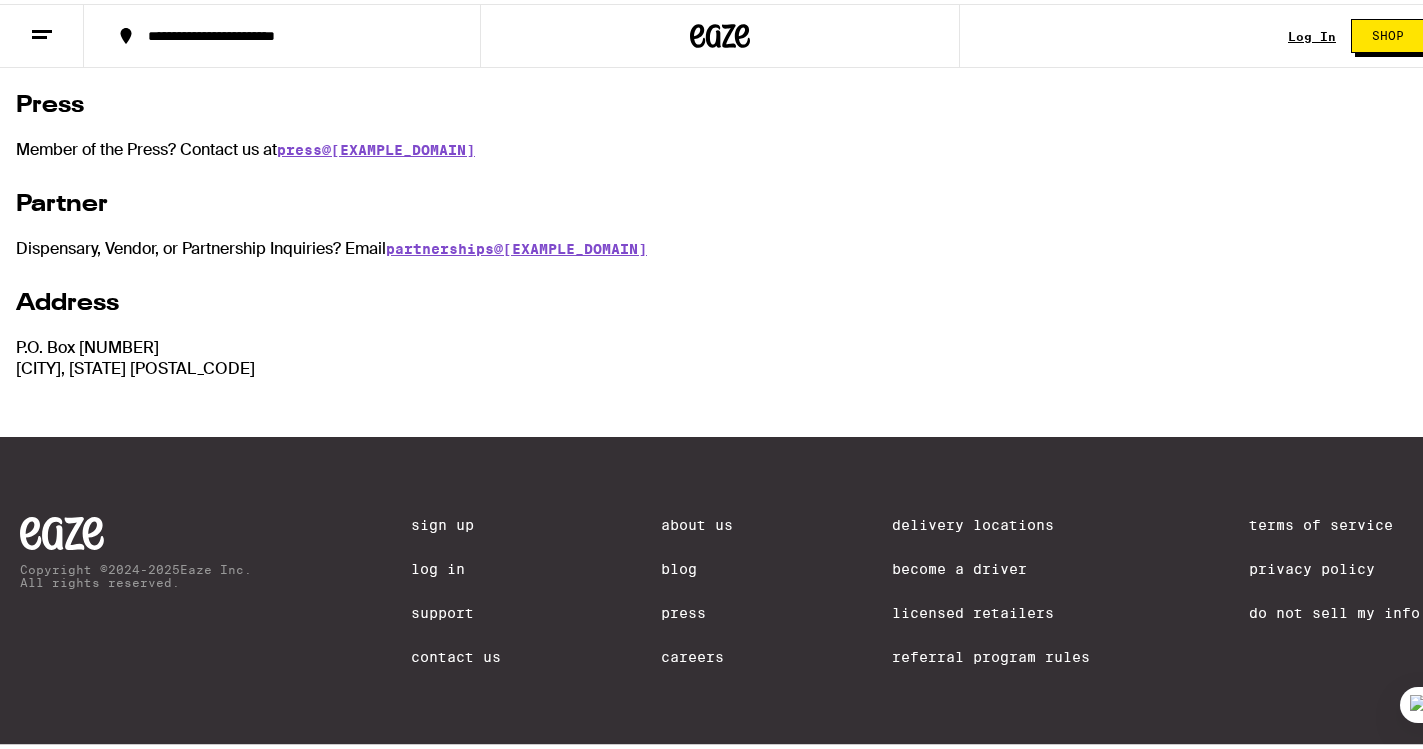 scroll, scrollTop: 526, scrollLeft: 0, axis: vertical 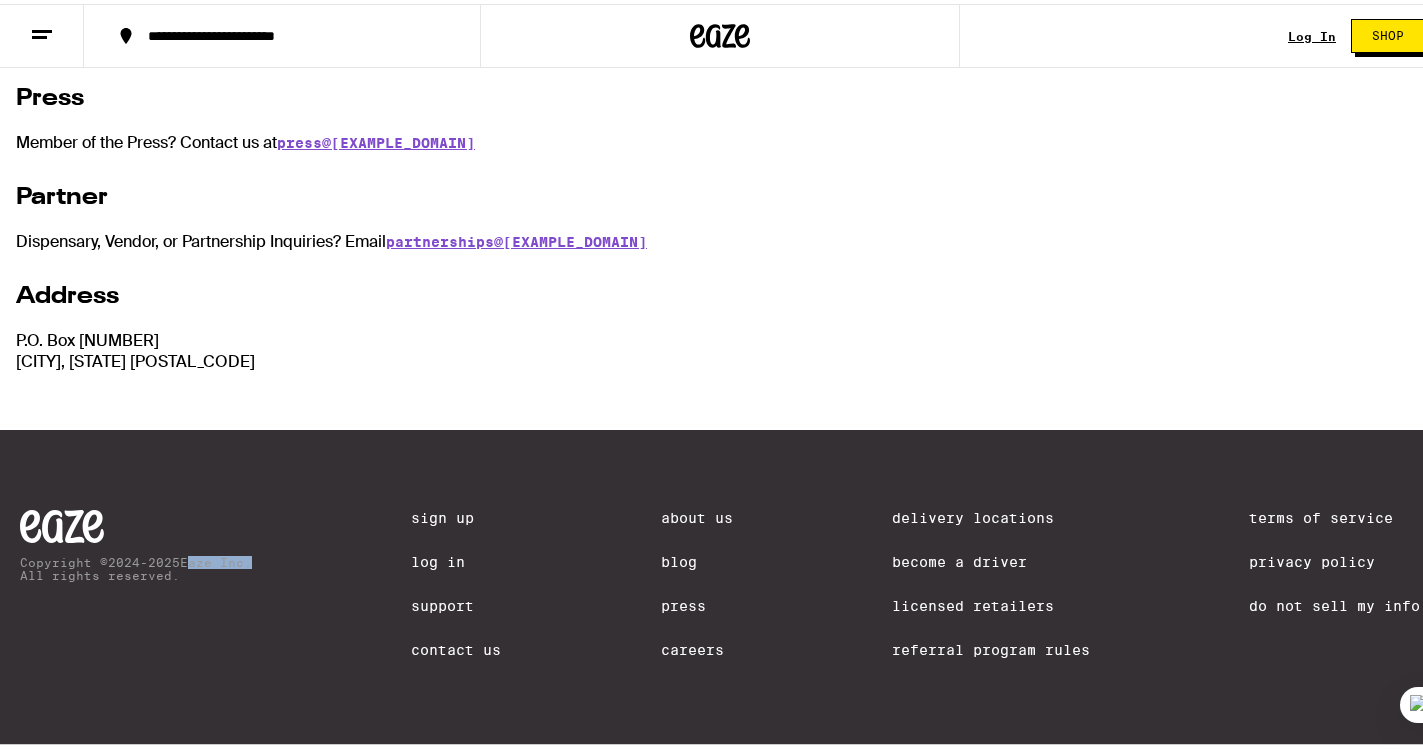 drag, startPoint x: 193, startPoint y: 558, endPoint x: 250, endPoint y: 559, distance: 57.00877 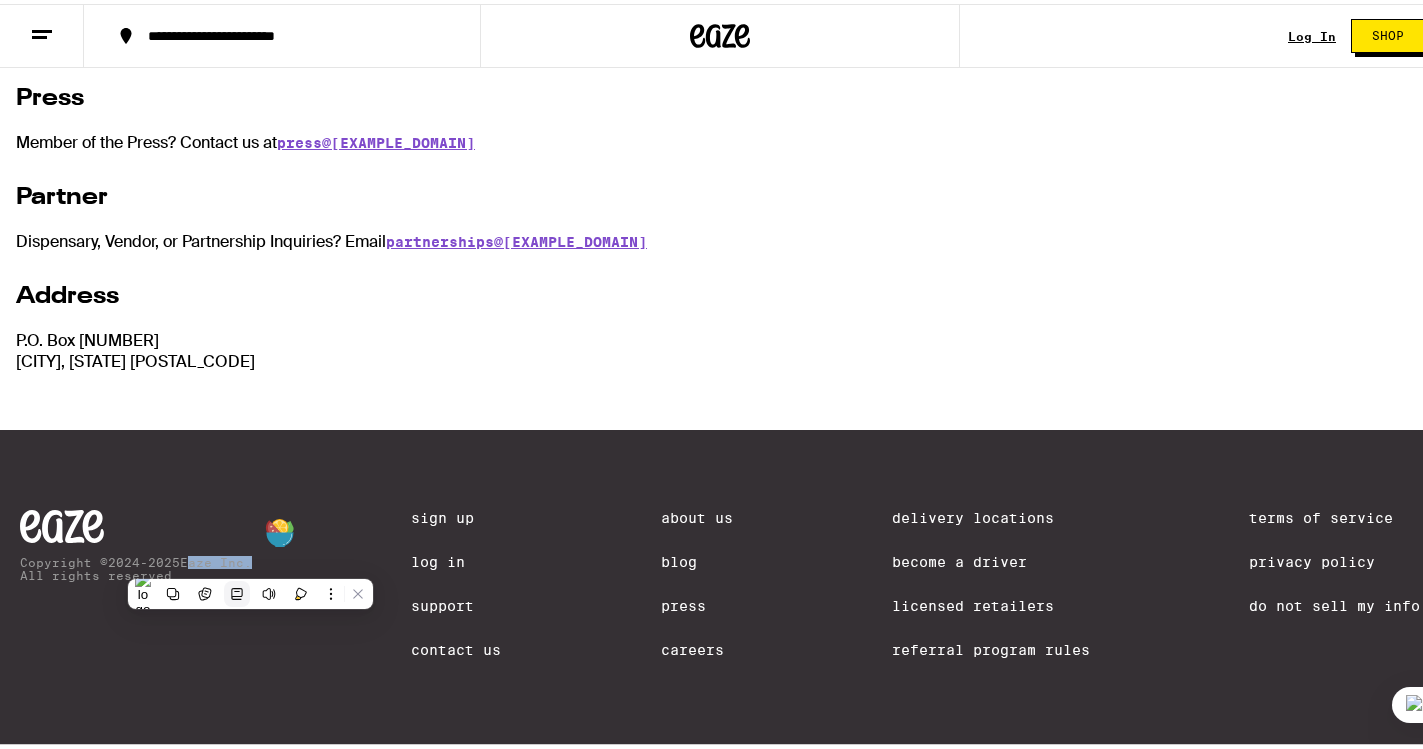 copy on "[COMPANY_NAME]" 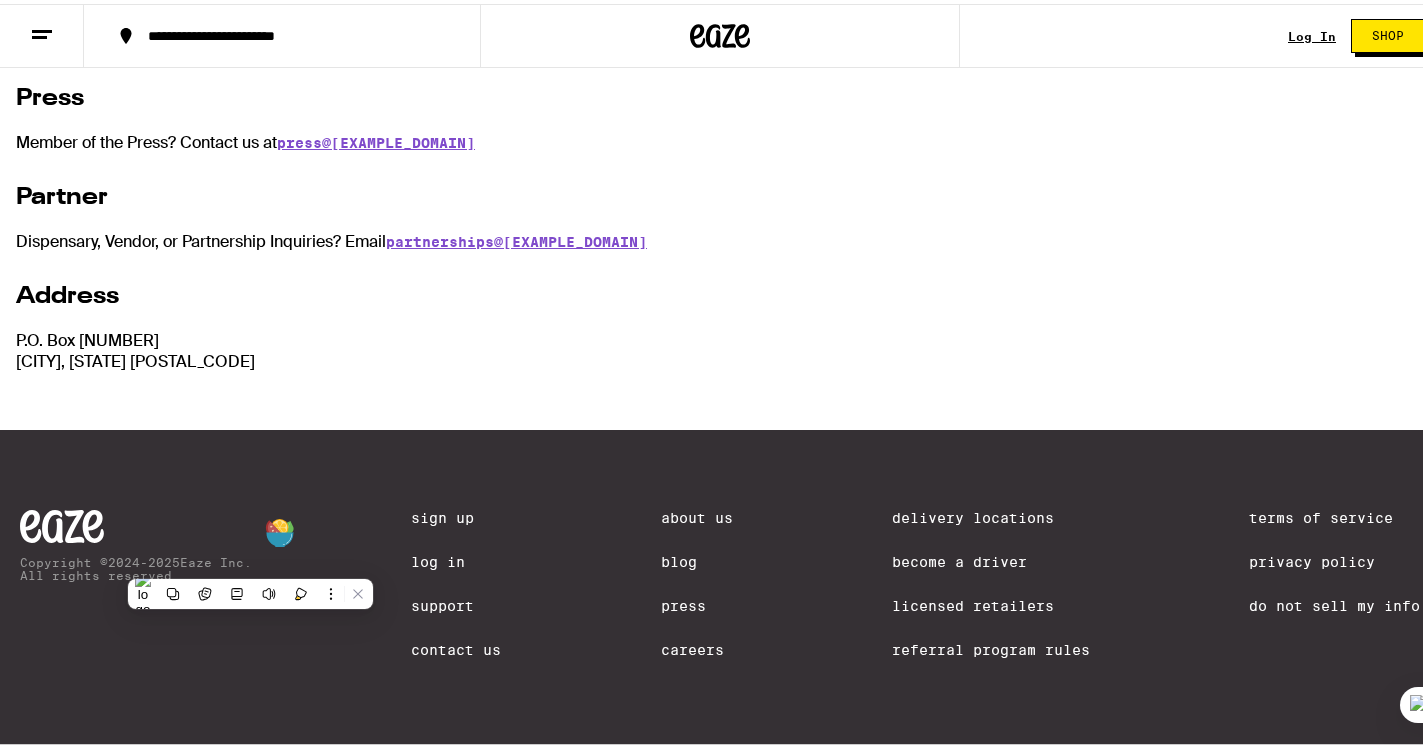 drag, startPoint x: 175, startPoint y: 673, endPoint x: 179, endPoint y: 647, distance: 26.305893 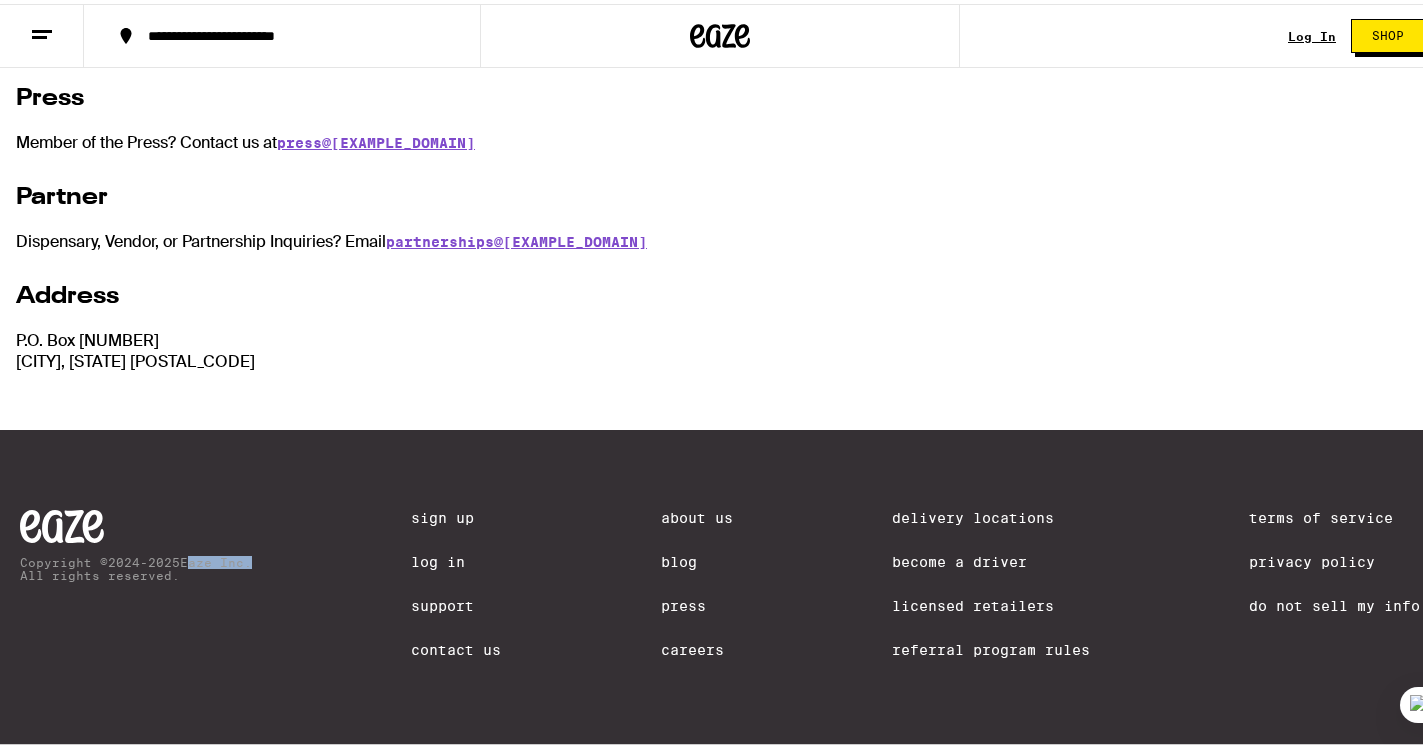 drag, startPoint x: 191, startPoint y: 560, endPoint x: 253, endPoint y: 560, distance: 62 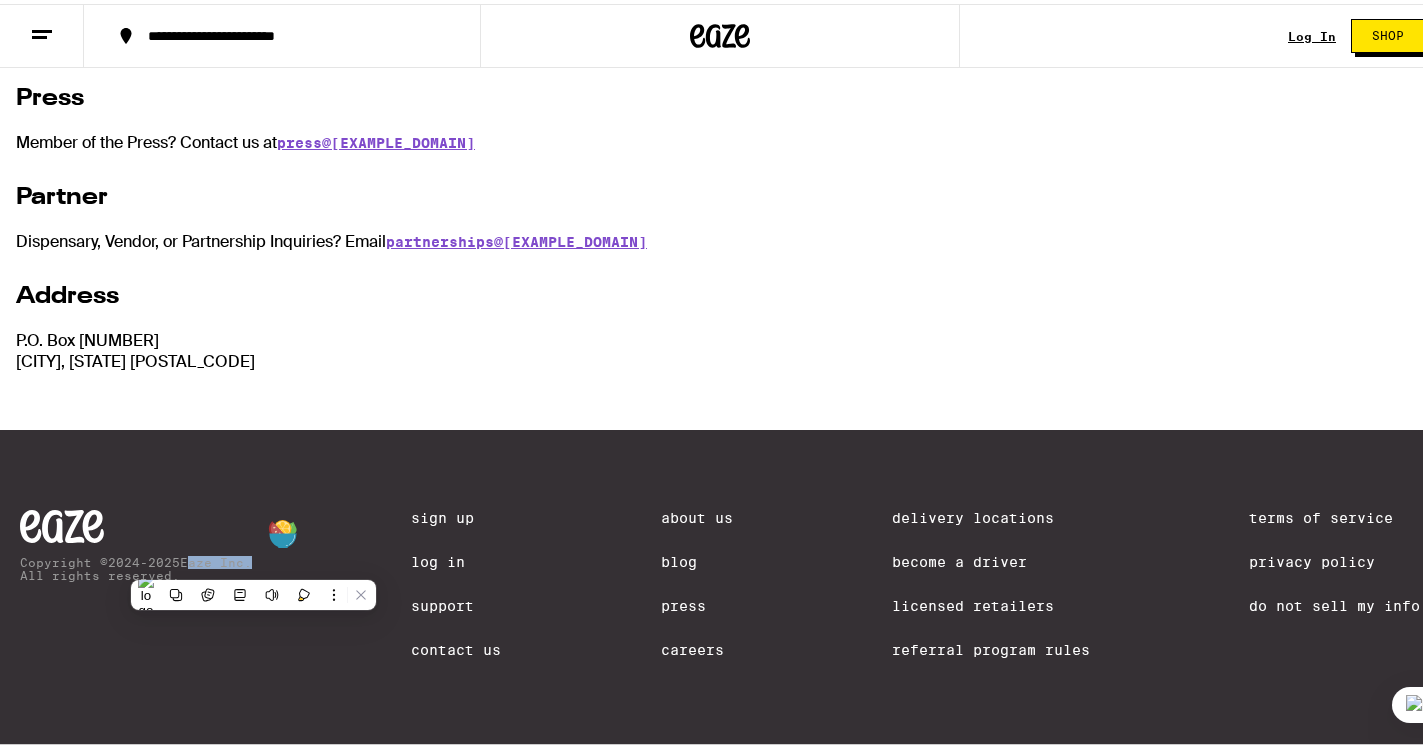 copy on "[COMPANY_NAME]" 